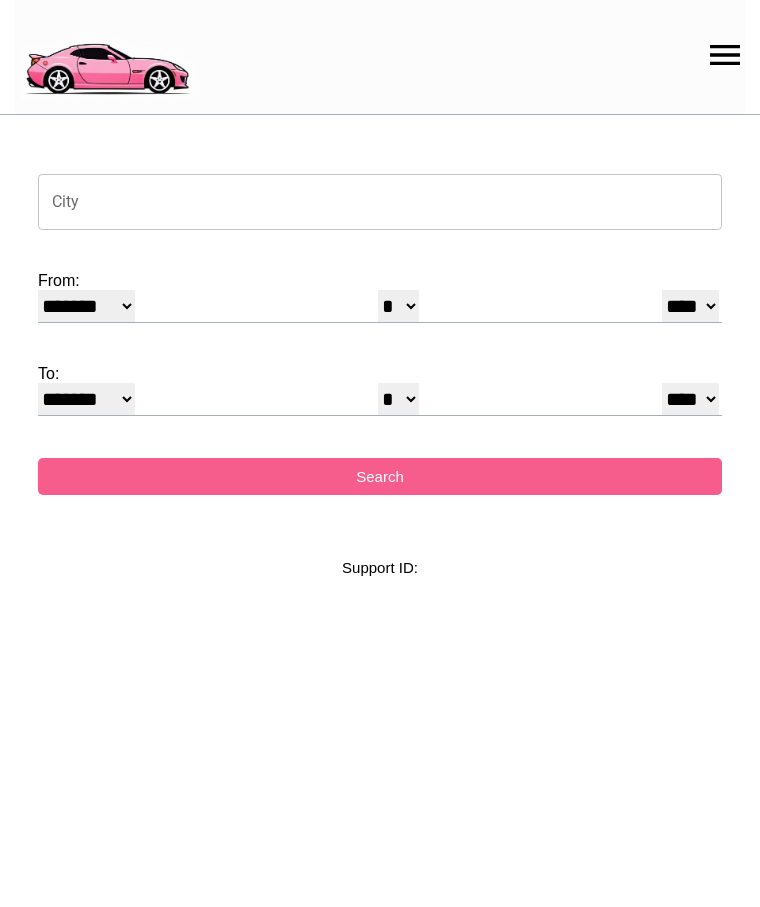 select on "*" 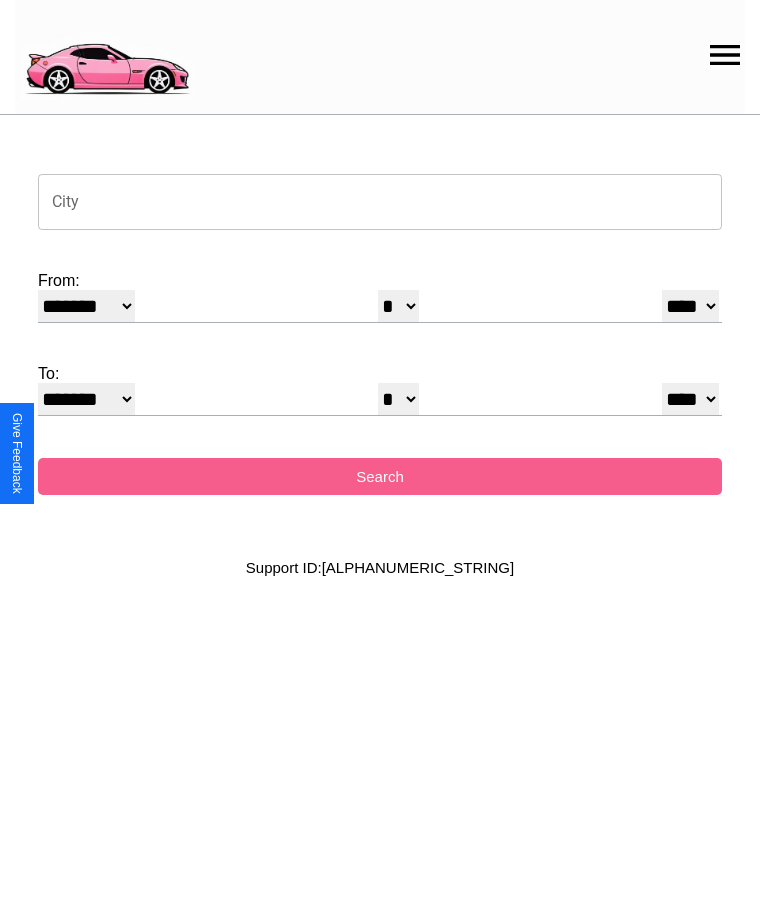 scroll, scrollTop: 0, scrollLeft: 0, axis: both 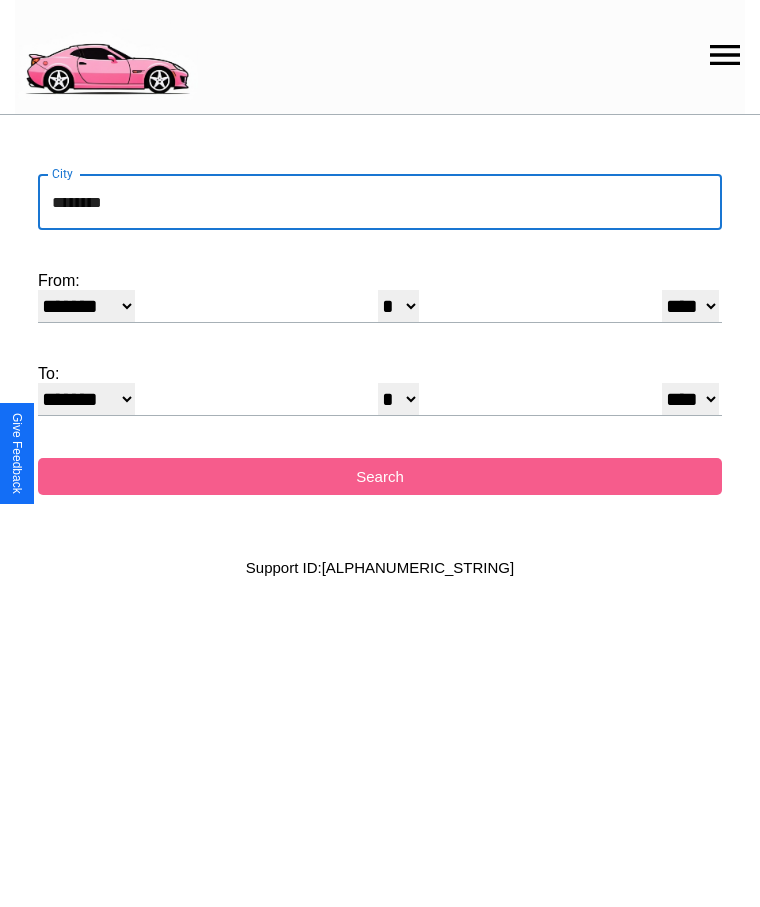 type on "********" 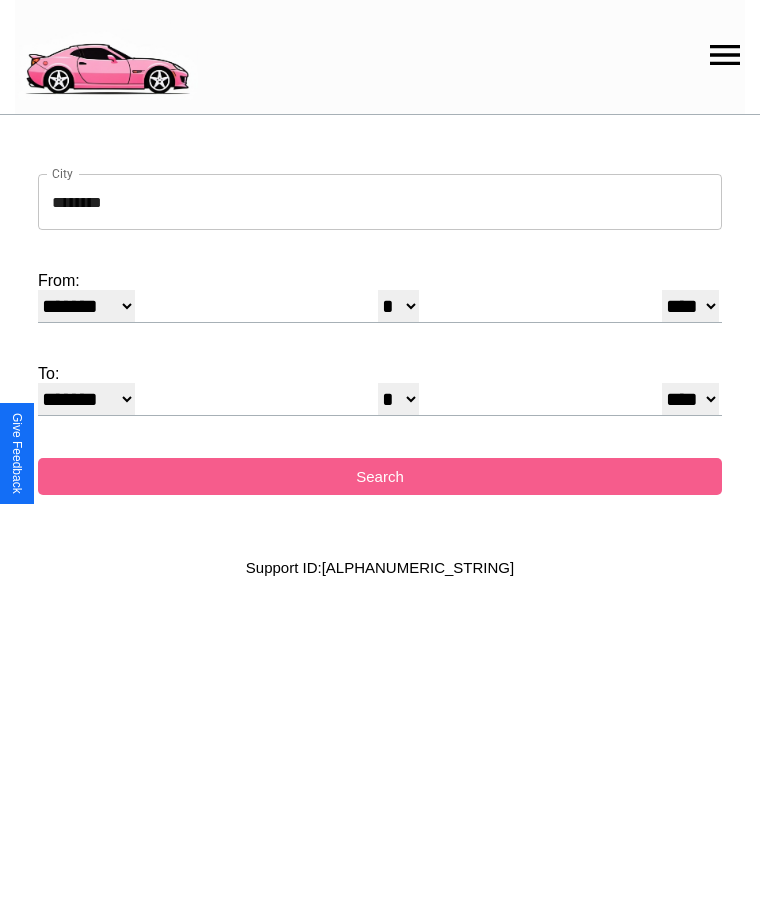 click on "* * * * * * * * * ** ** ** ** ** ** ** ** ** ** ** ** ** ** ** ** ** ** ** ** ** **" at bounding box center (398, 306) 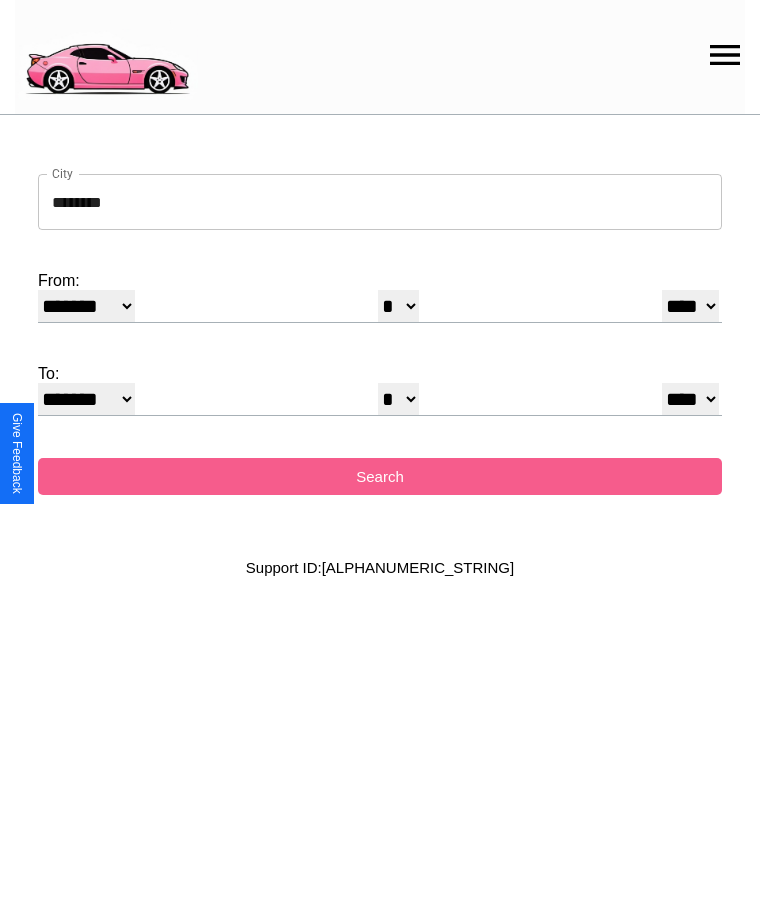 select on "**" 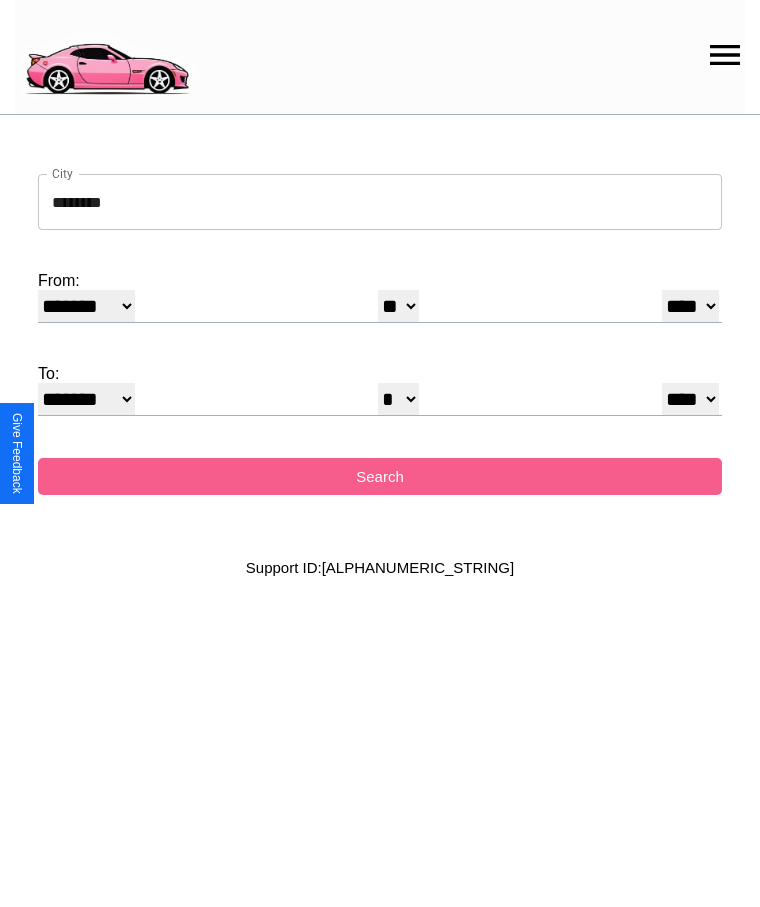 select on "**" 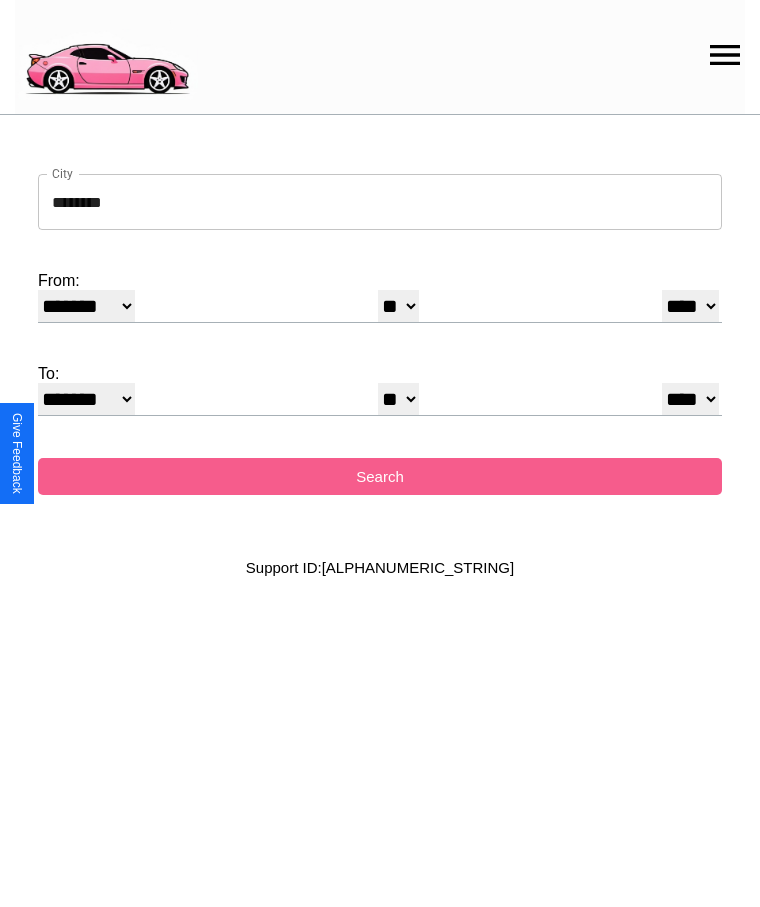 click on "******* ******** ***** ***** *** **** **** ****** ********* ******* ******** ********" at bounding box center [86, 399] 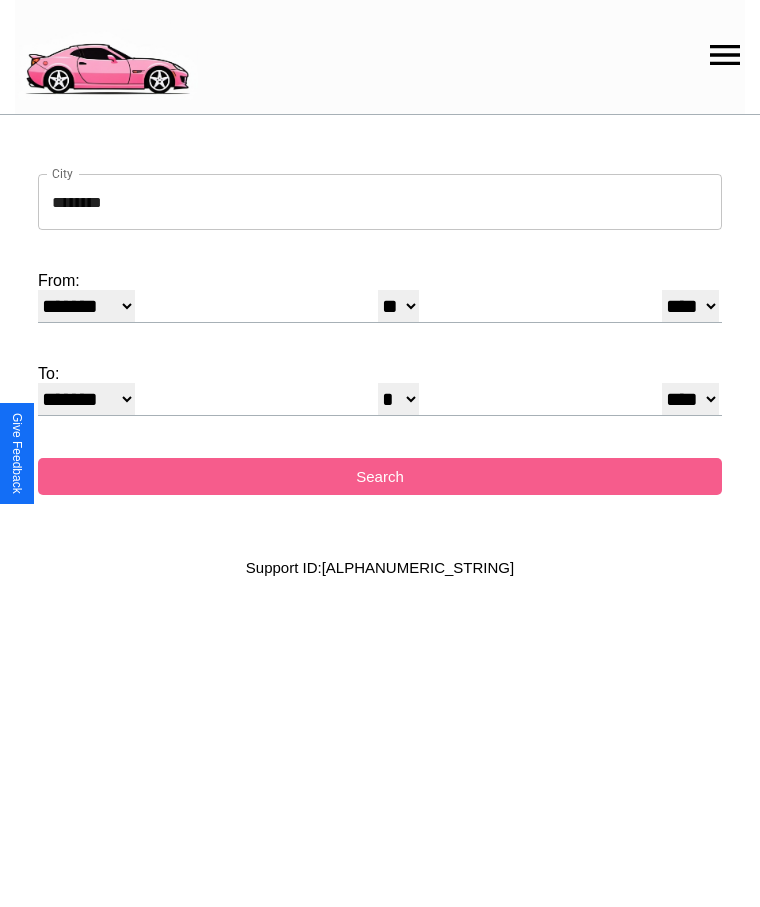 click on "* * * * * * * * * ** ** ** ** ** ** ** ** ** ** ** ** ** ** ** ** ** ** ** ** **" at bounding box center (398, 399) 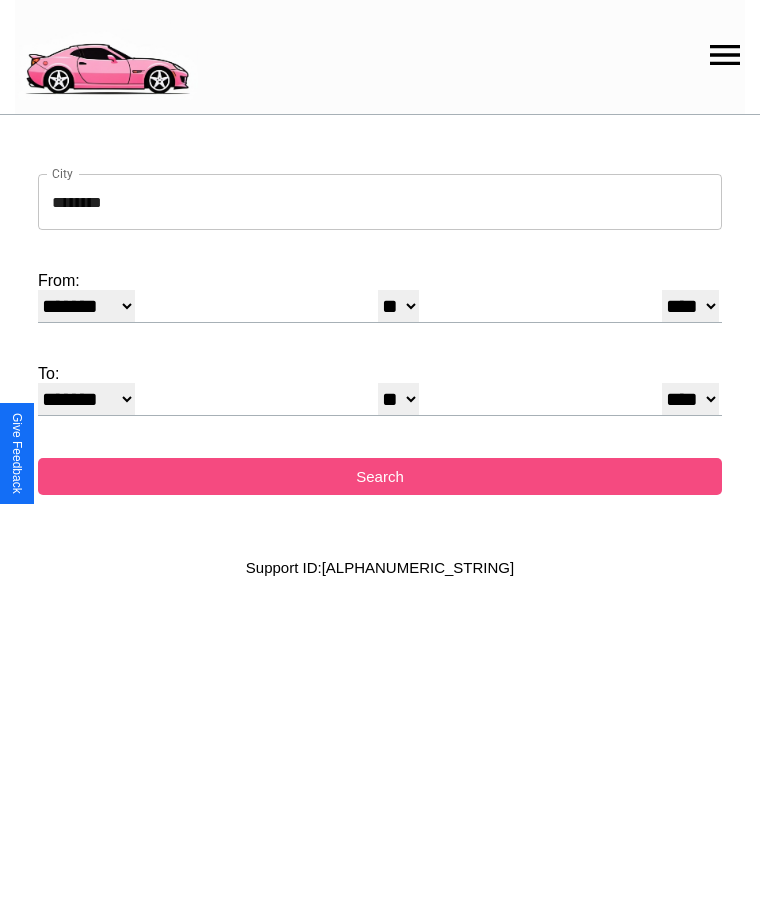 click on "Search" at bounding box center [380, 476] 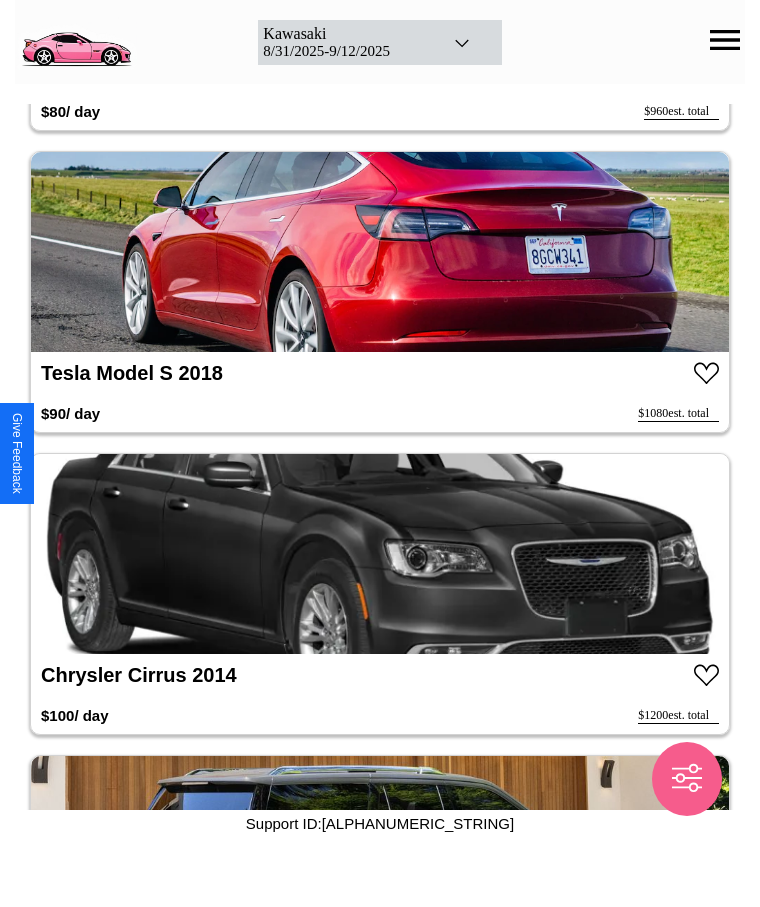 scroll, scrollTop: 6764, scrollLeft: 0, axis: vertical 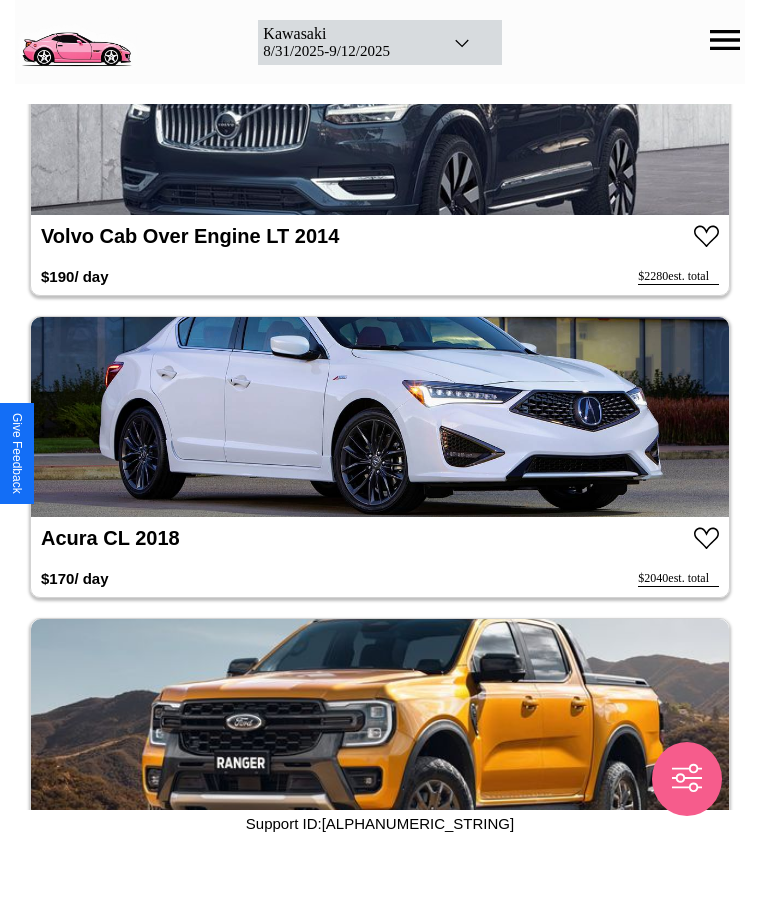 click at bounding box center (380, 417) 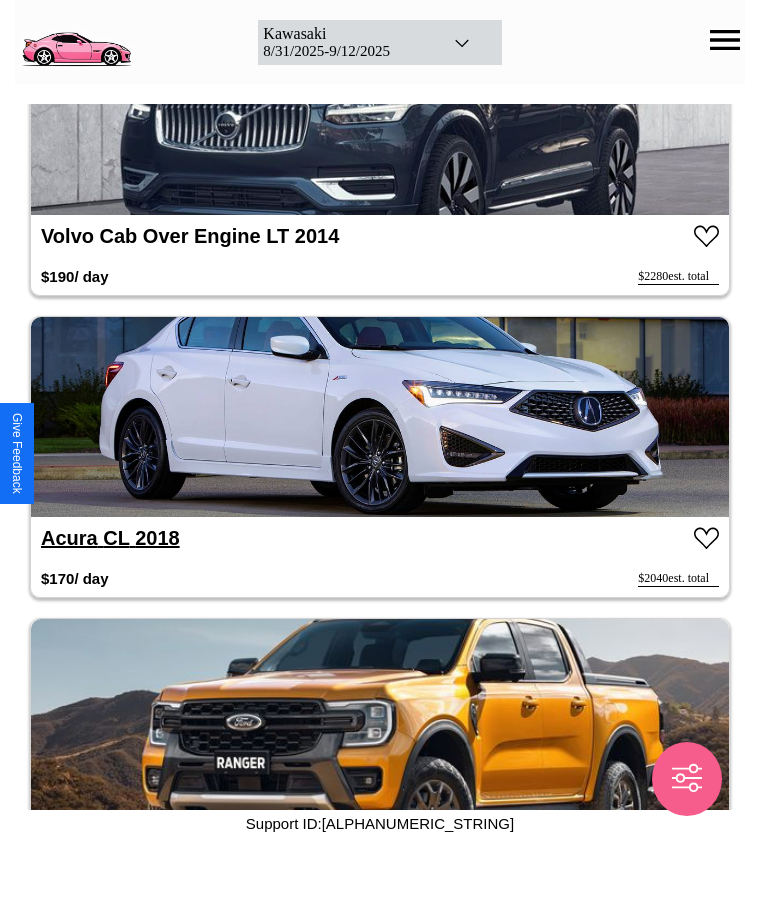 click on "[CAR_MAKE]   [CAR_MODEL] [YEAR]" at bounding box center [110, 538] 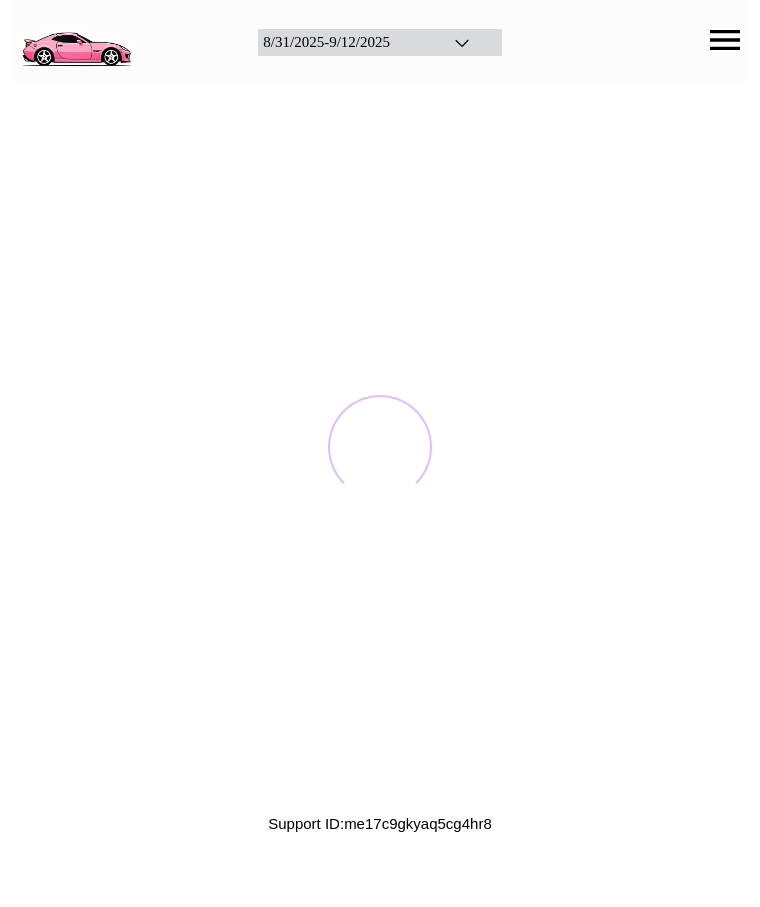scroll, scrollTop: 0, scrollLeft: 0, axis: both 